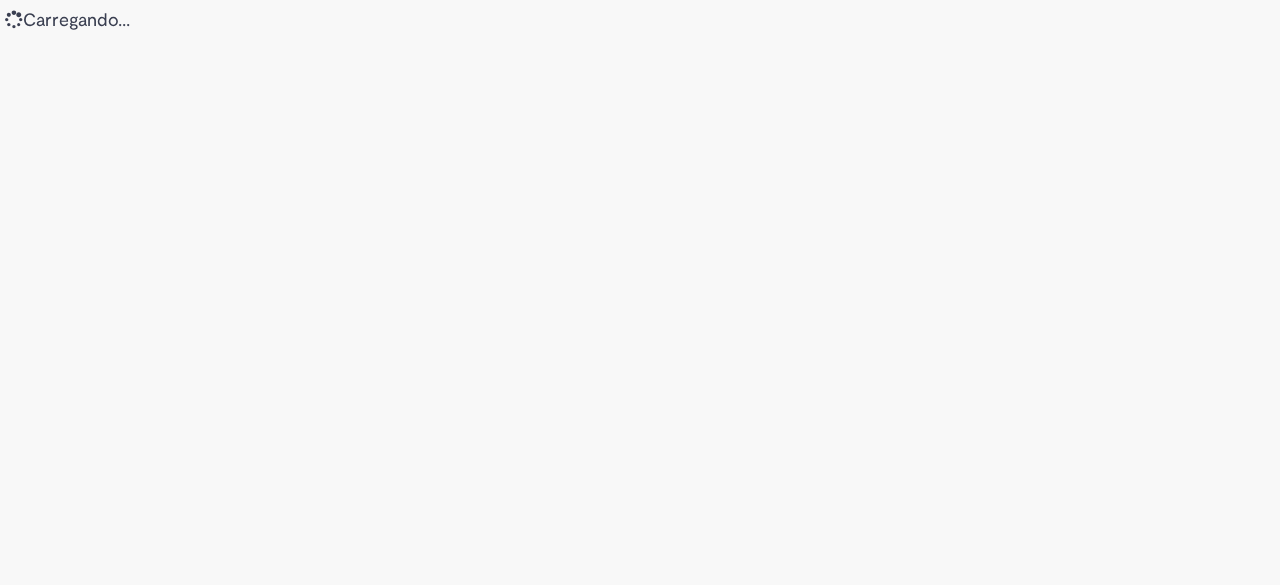 scroll, scrollTop: 0, scrollLeft: 0, axis: both 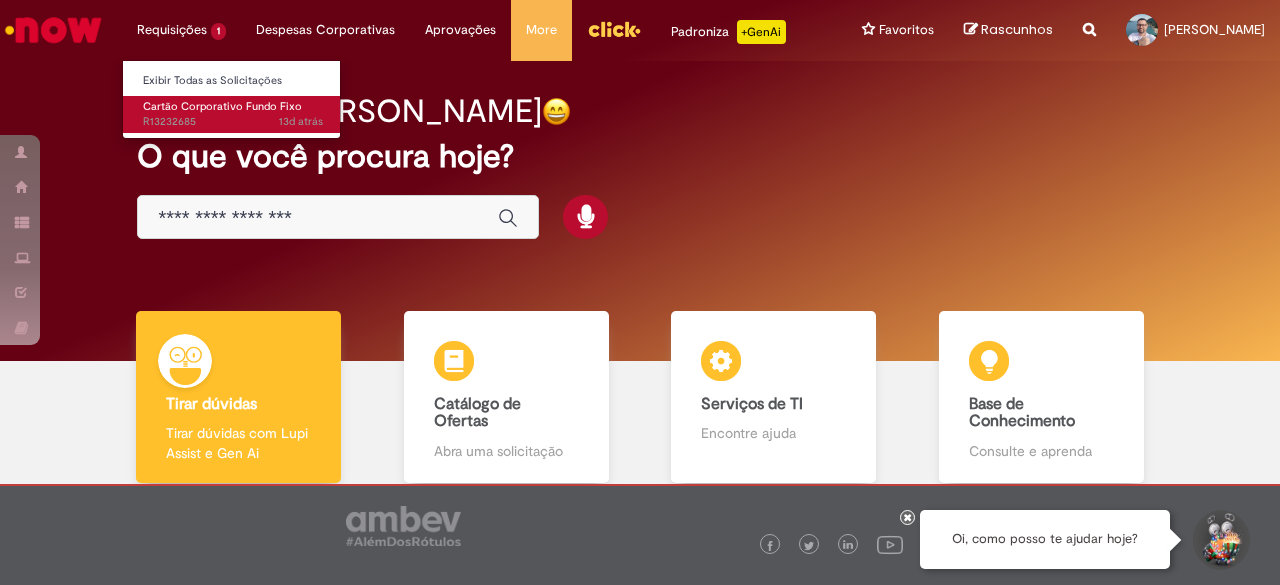 click on "13d atrás 13 dias atrás  R13232685" at bounding box center (233, 122) 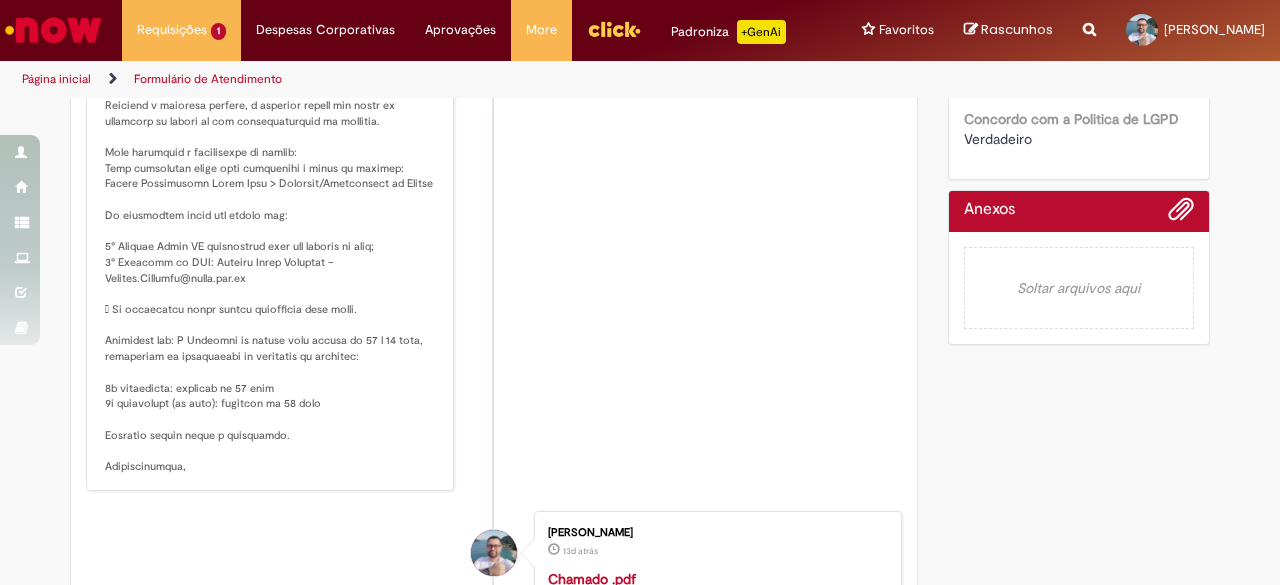 scroll, scrollTop: 1057, scrollLeft: 0, axis: vertical 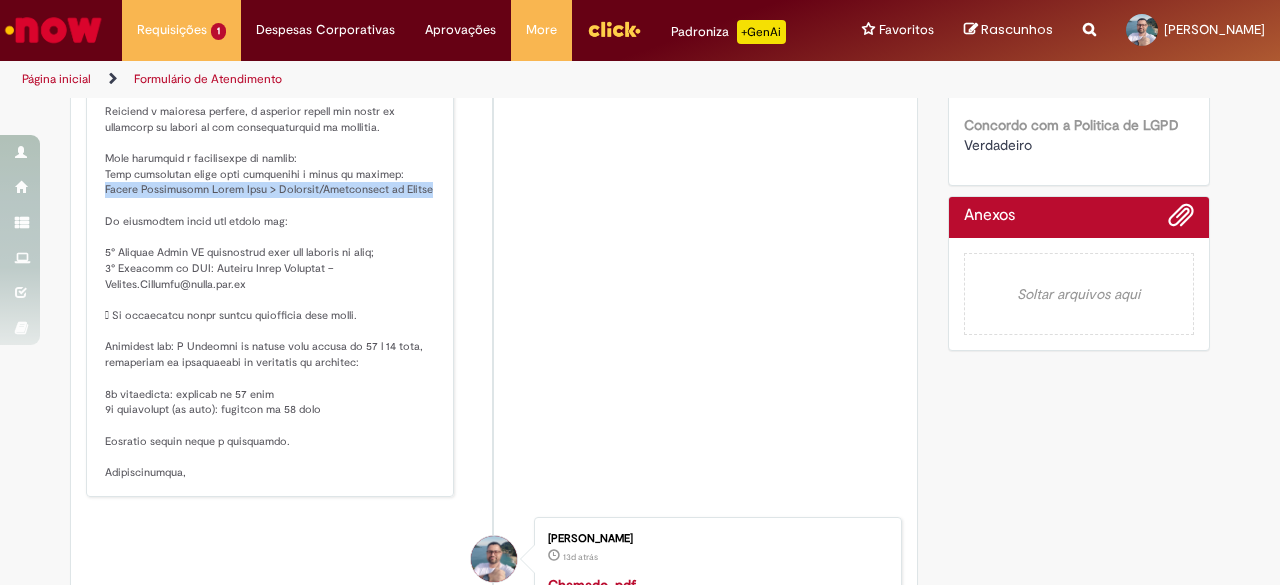 drag, startPoint x: 392, startPoint y: 274, endPoint x: 394, endPoint y: 290, distance: 16.124516 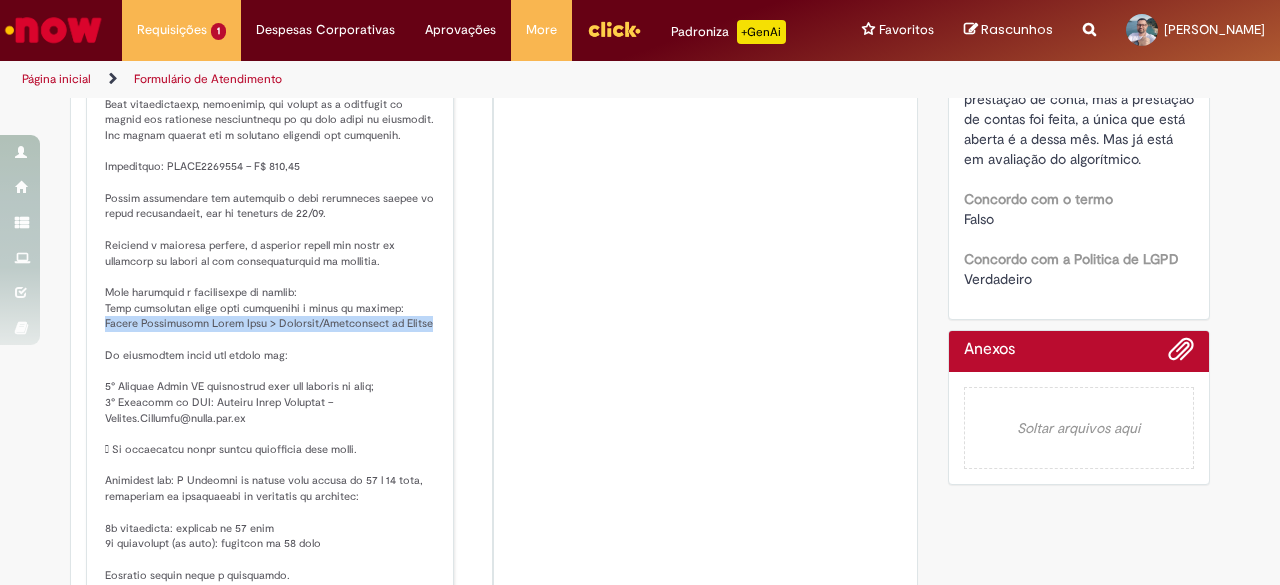 scroll, scrollTop: 929, scrollLeft: 0, axis: vertical 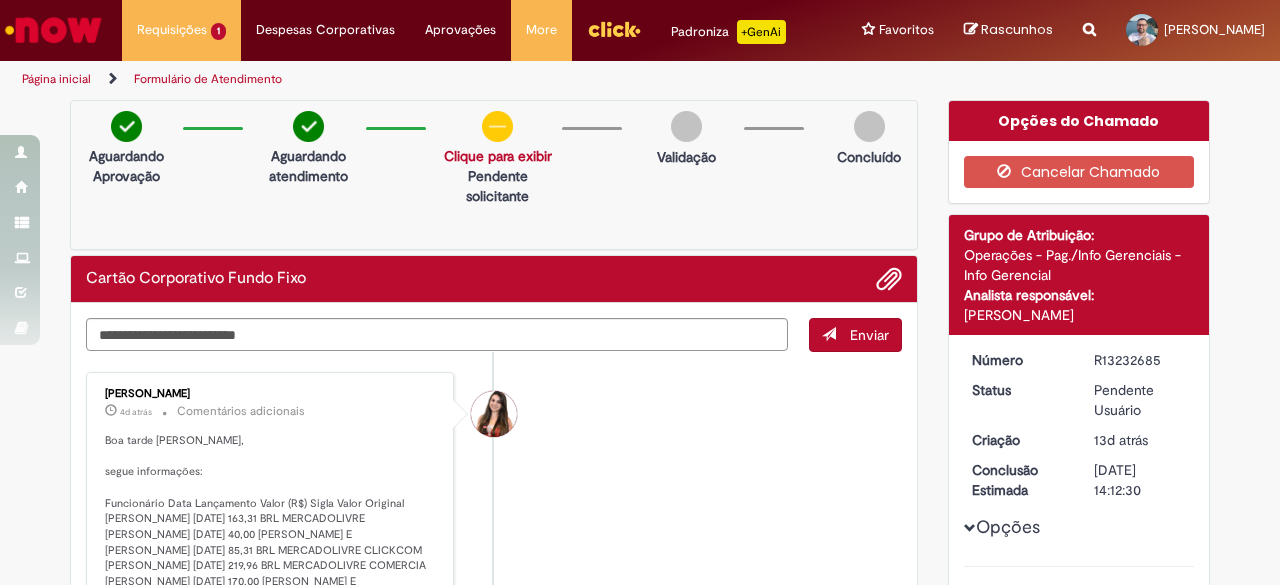click at bounding box center [53, 30] 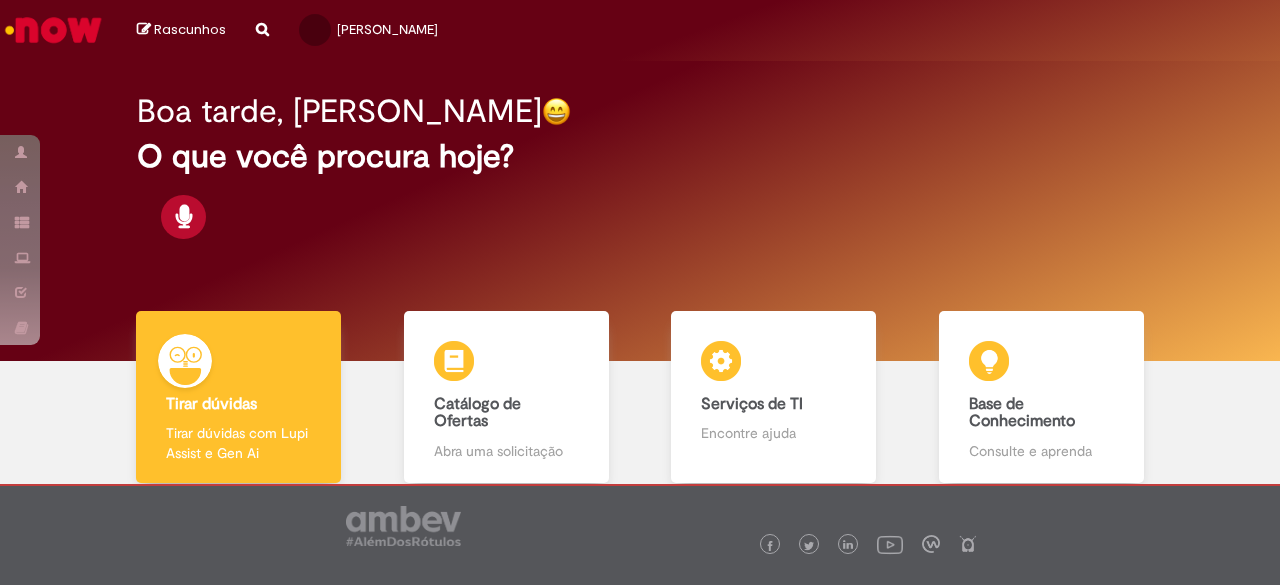 scroll, scrollTop: 0, scrollLeft: 0, axis: both 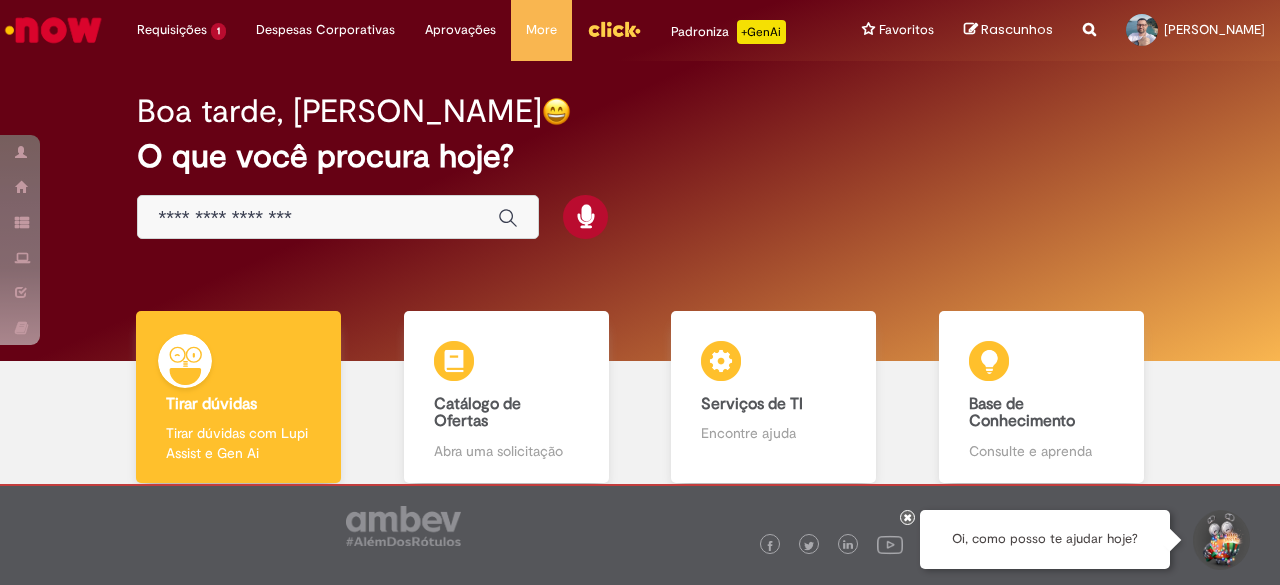 click at bounding box center (318, 218) 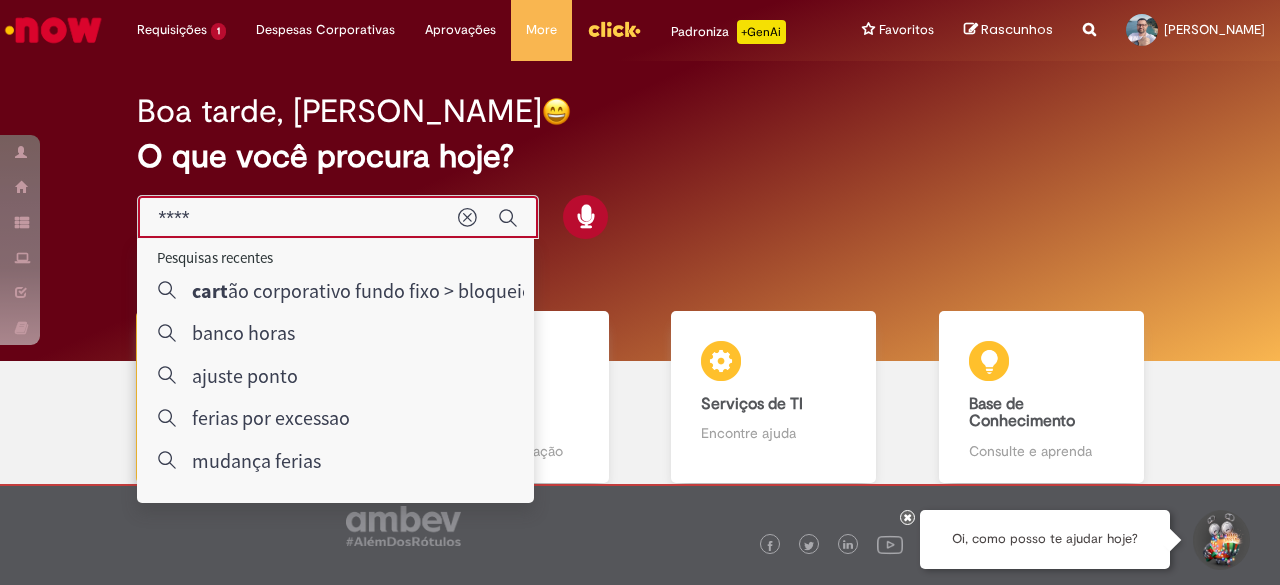 type on "*****" 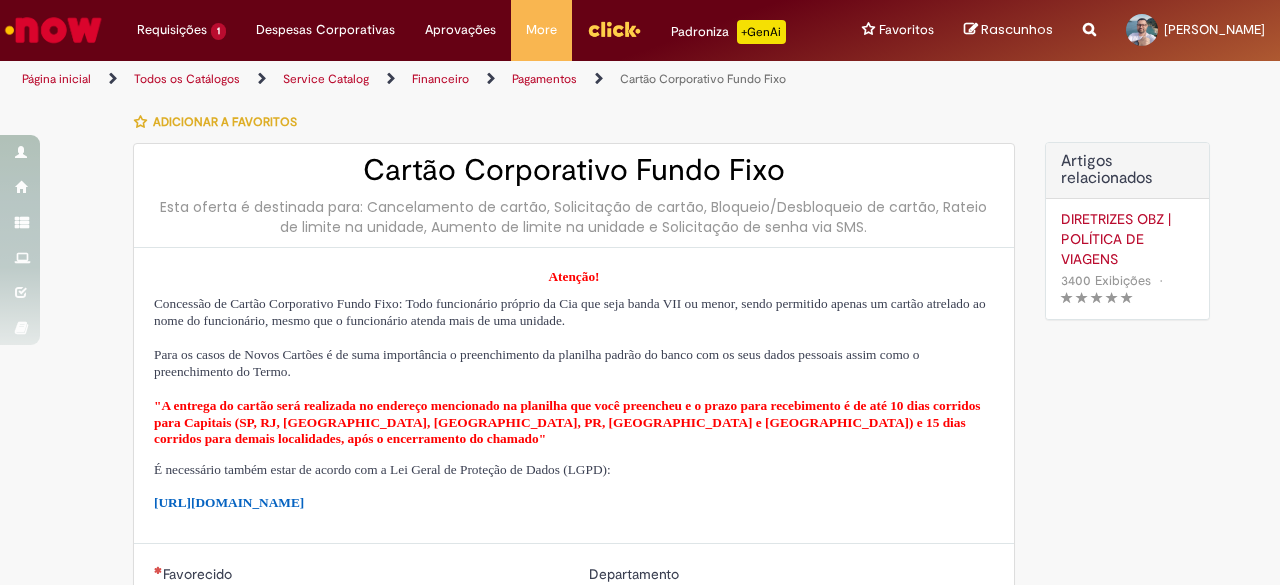 type on "********" 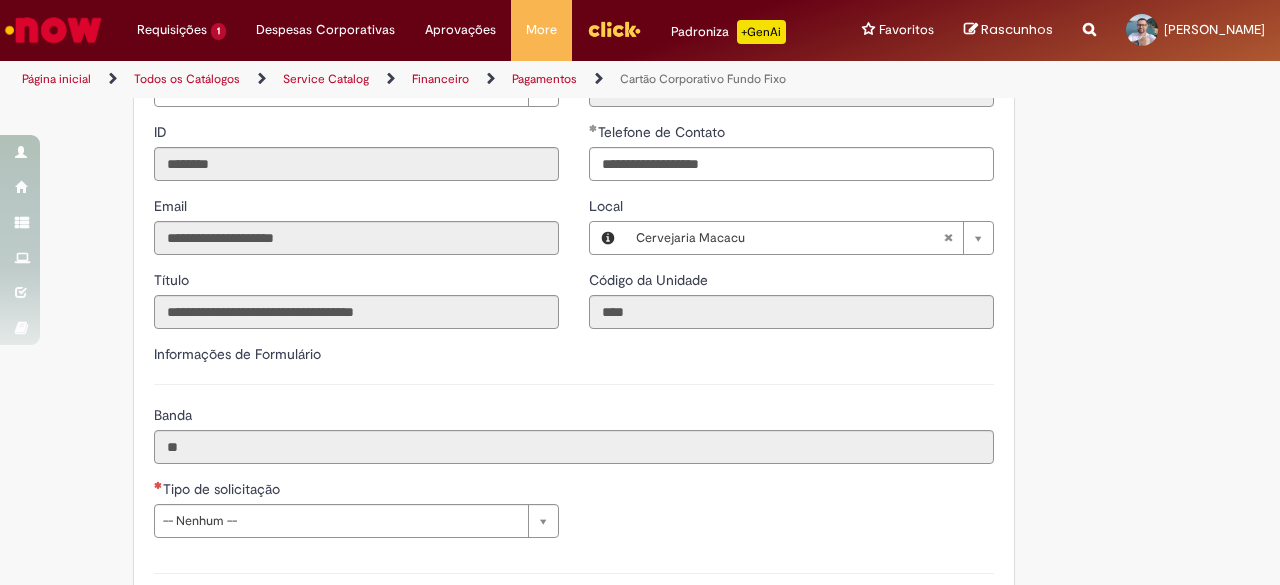 scroll, scrollTop: 0, scrollLeft: 0, axis: both 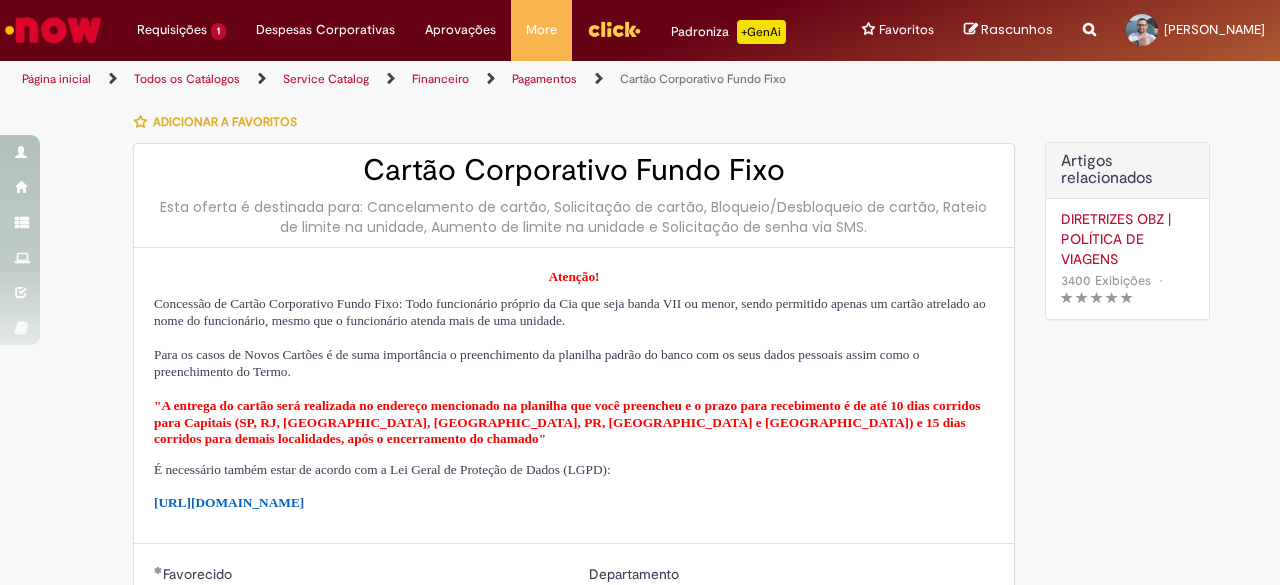 click at bounding box center [53, 30] 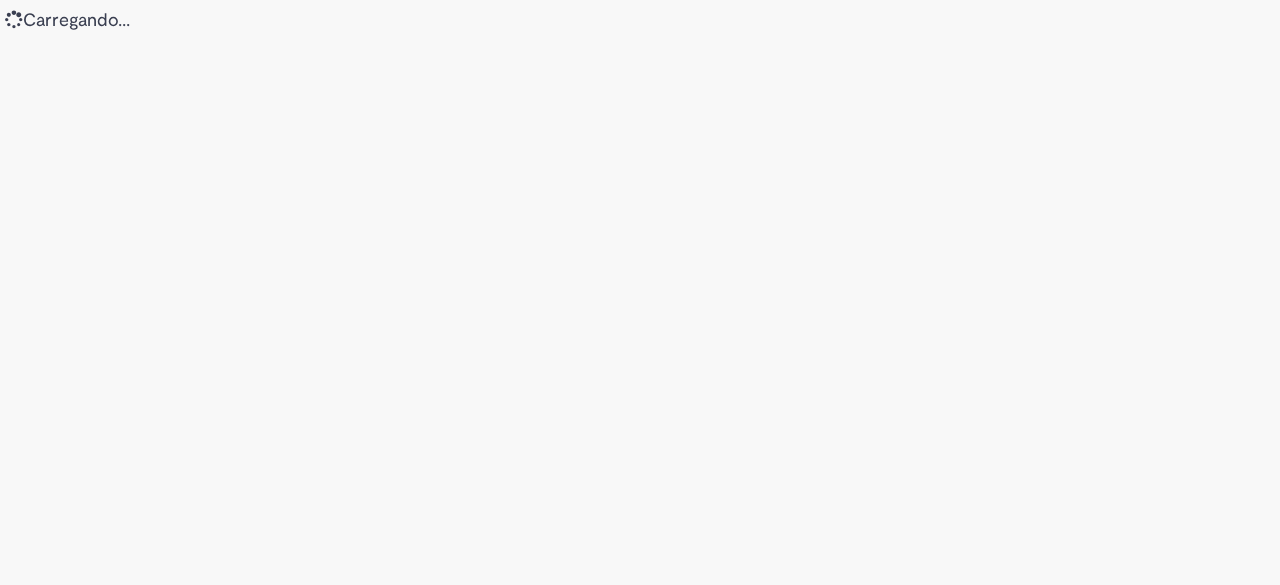 scroll, scrollTop: 0, scrollLeft: 0, axis: both 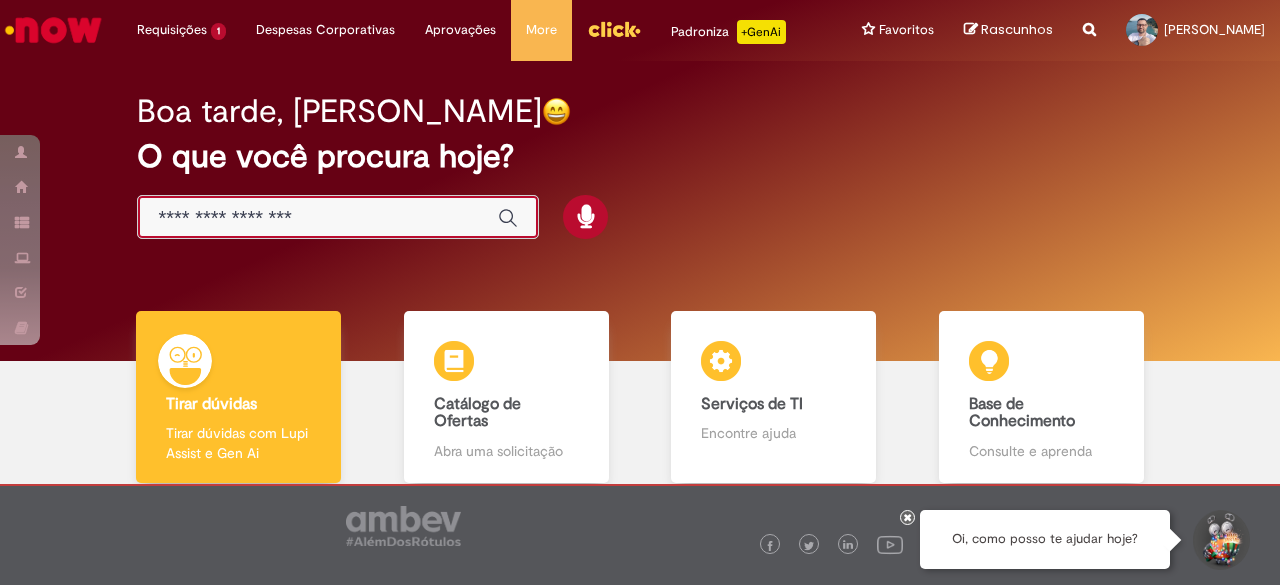 click at bounding box center (318, 218) 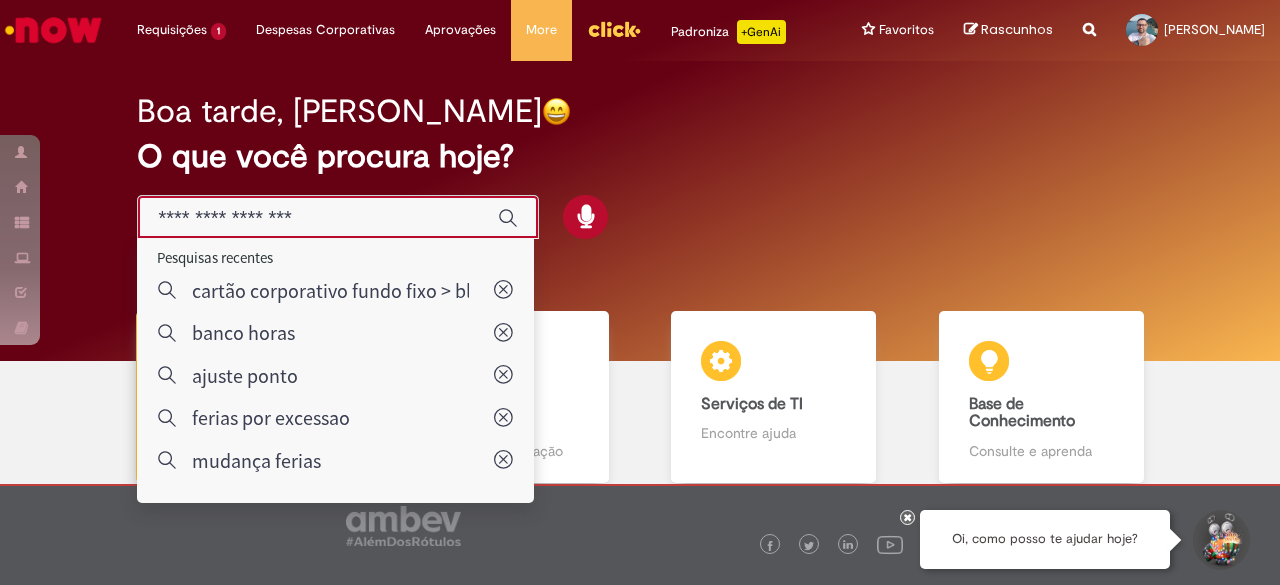 paste on "**********" 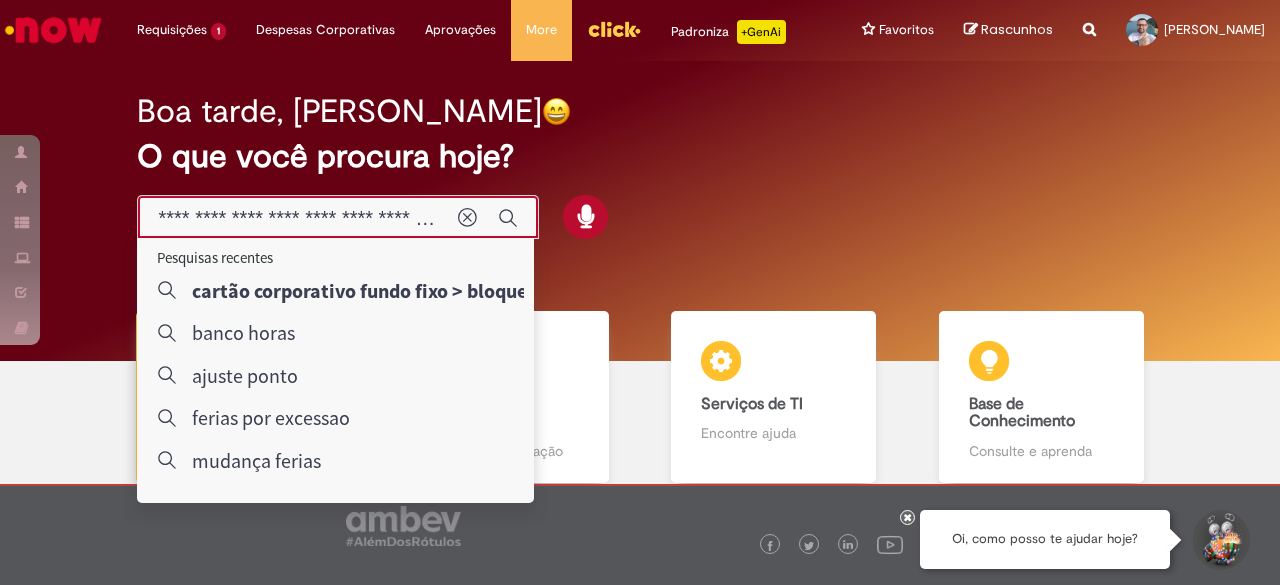 scroll, scrollTop: 0, scrollLeft: 270, axis: horizontal 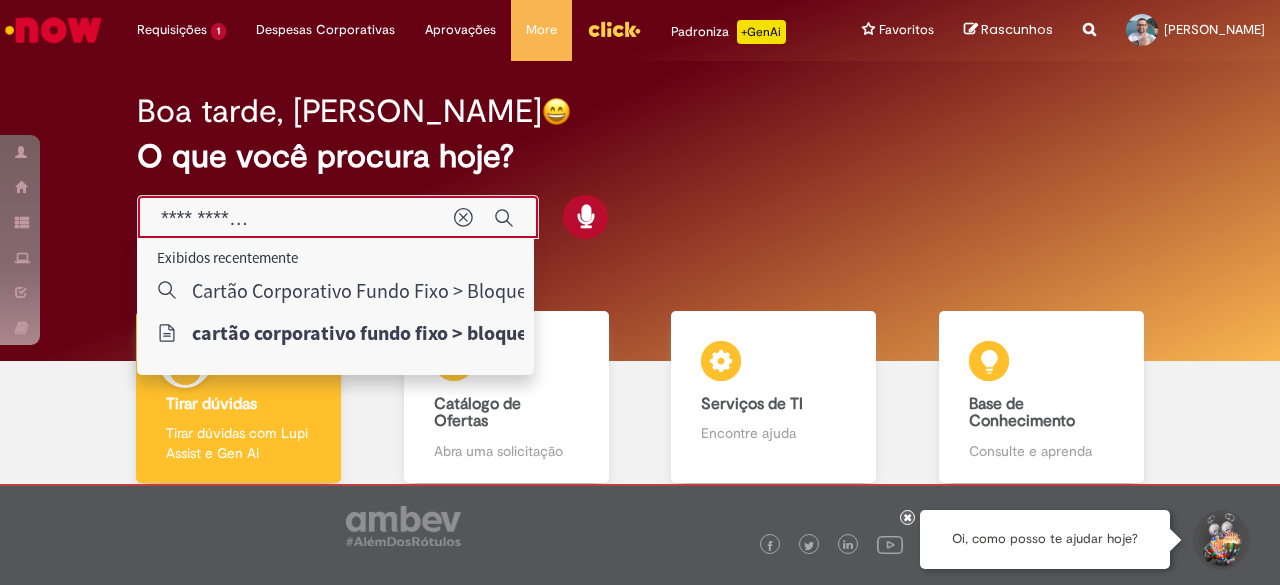 type on "**********" 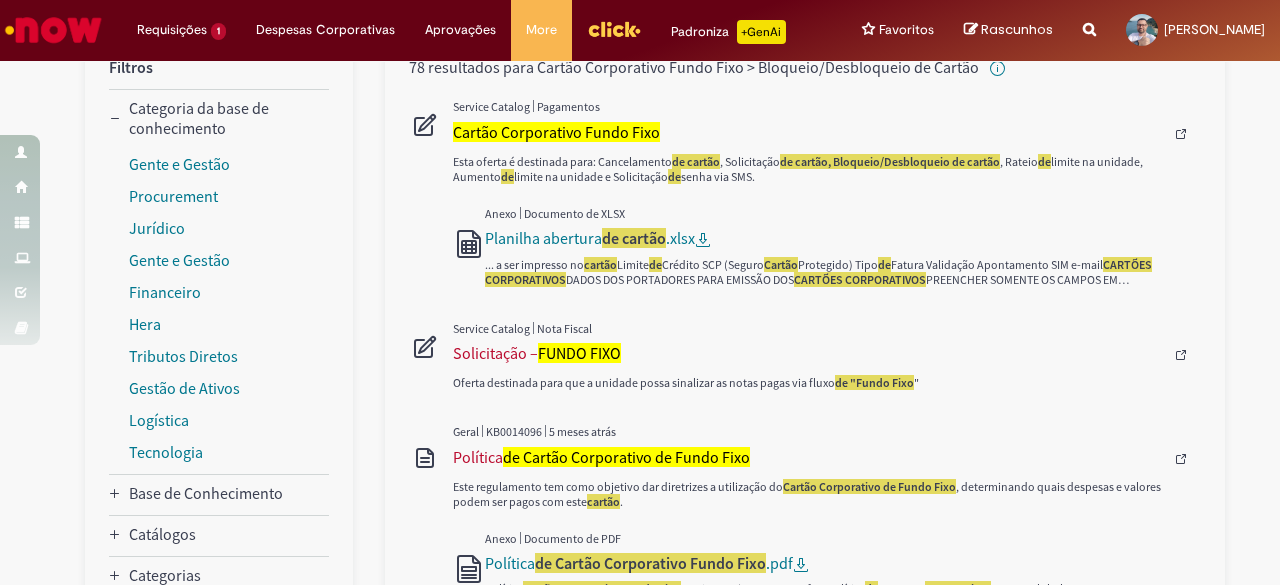 scroll, scrollTop: 274, scrollLeft: 0, axis: vertical 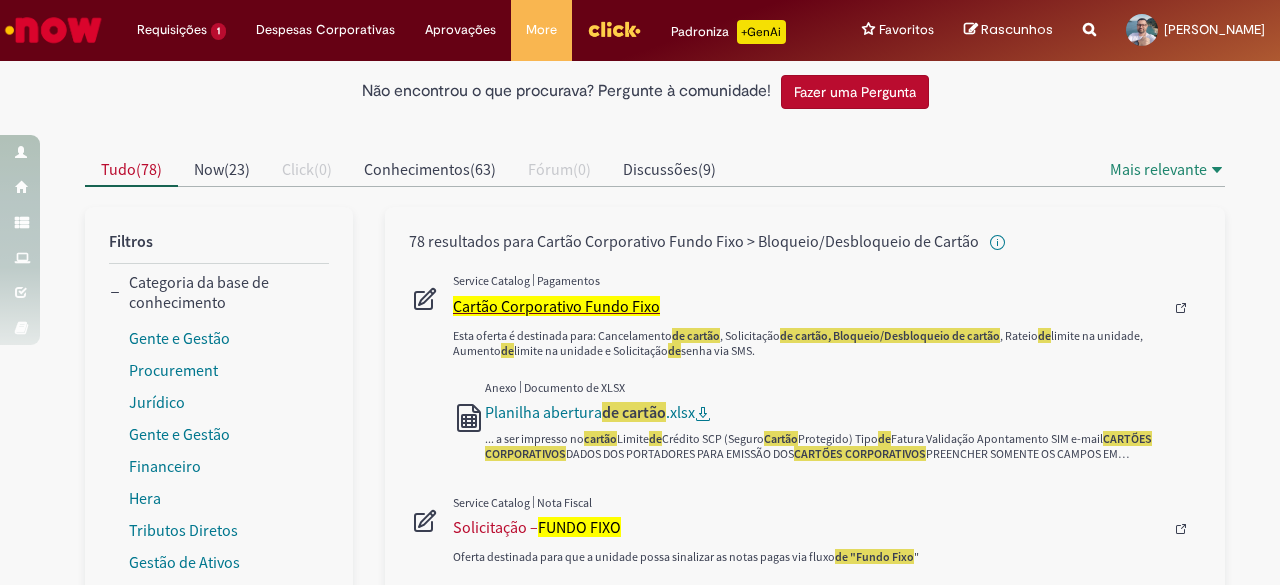 click on "Cartão Corporativo Fundo Fixo" at bounding box center (556, 306) 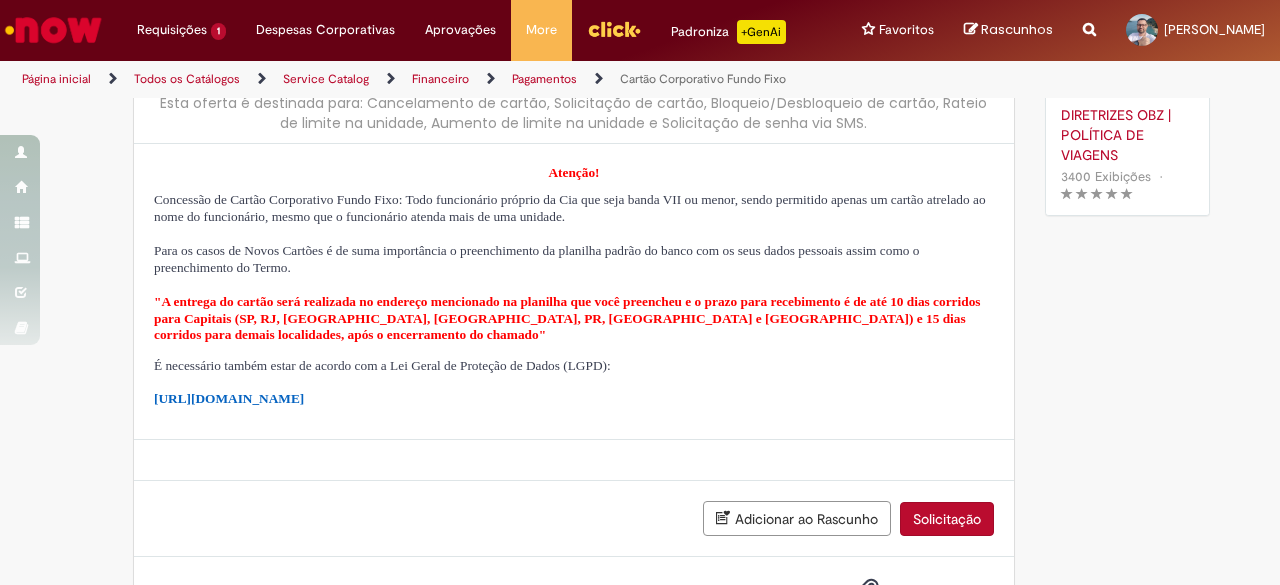 scroll, scrollTop: 0, scrollLeft: 0, axis: both 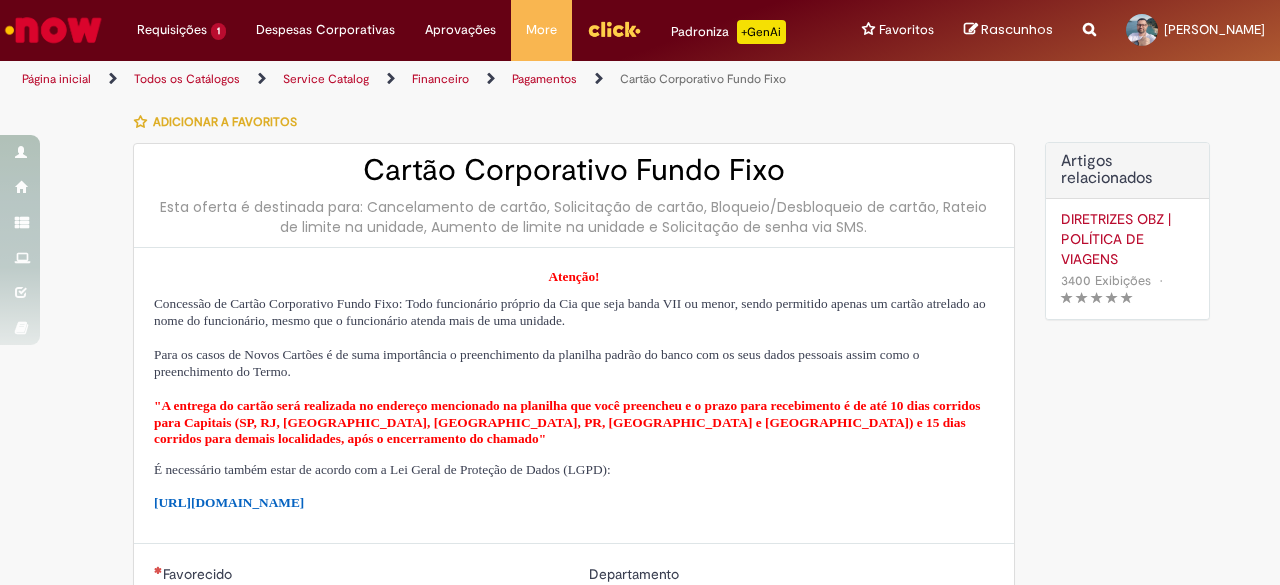 type on "********" 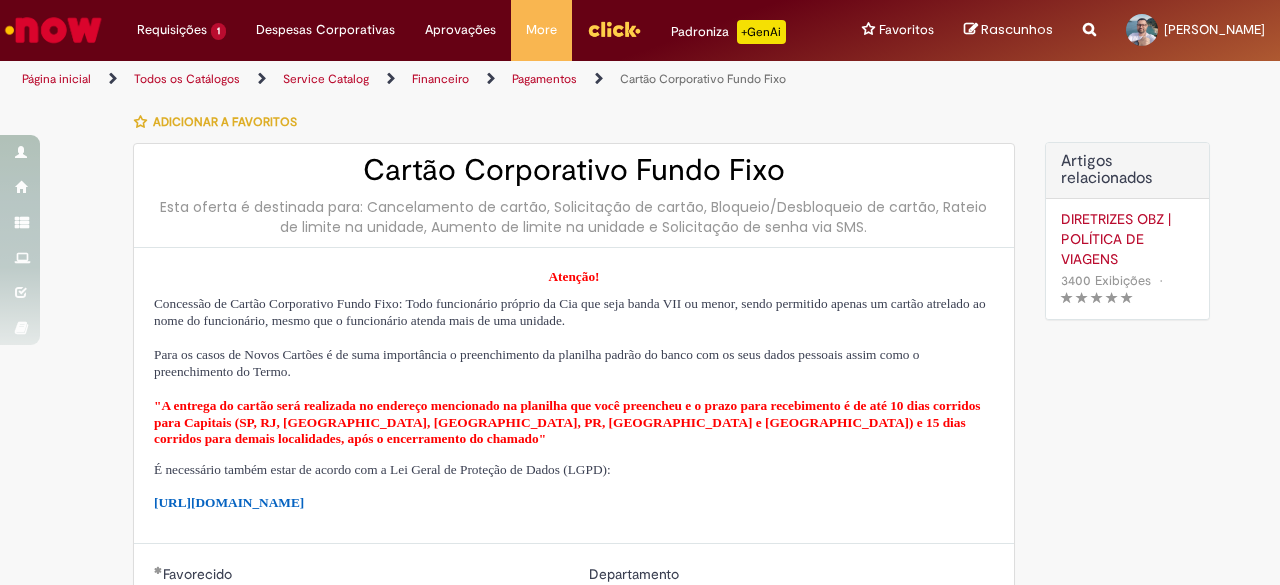 type on "**********" 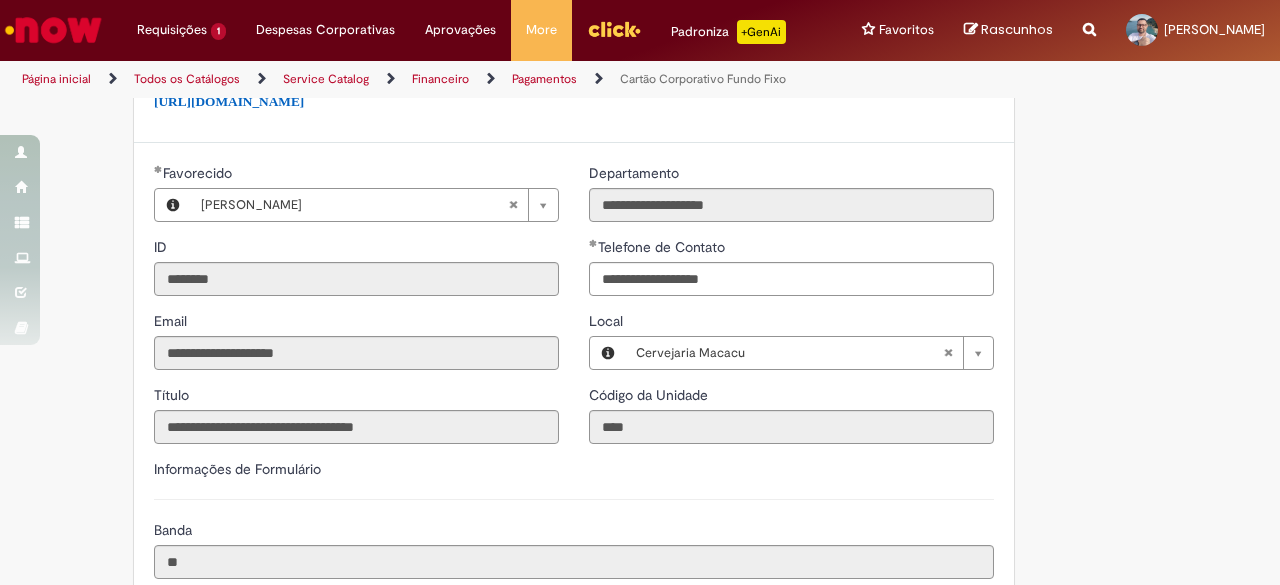 scroll, scrollTop: 404, scrollLeft: 0, axis: vertical 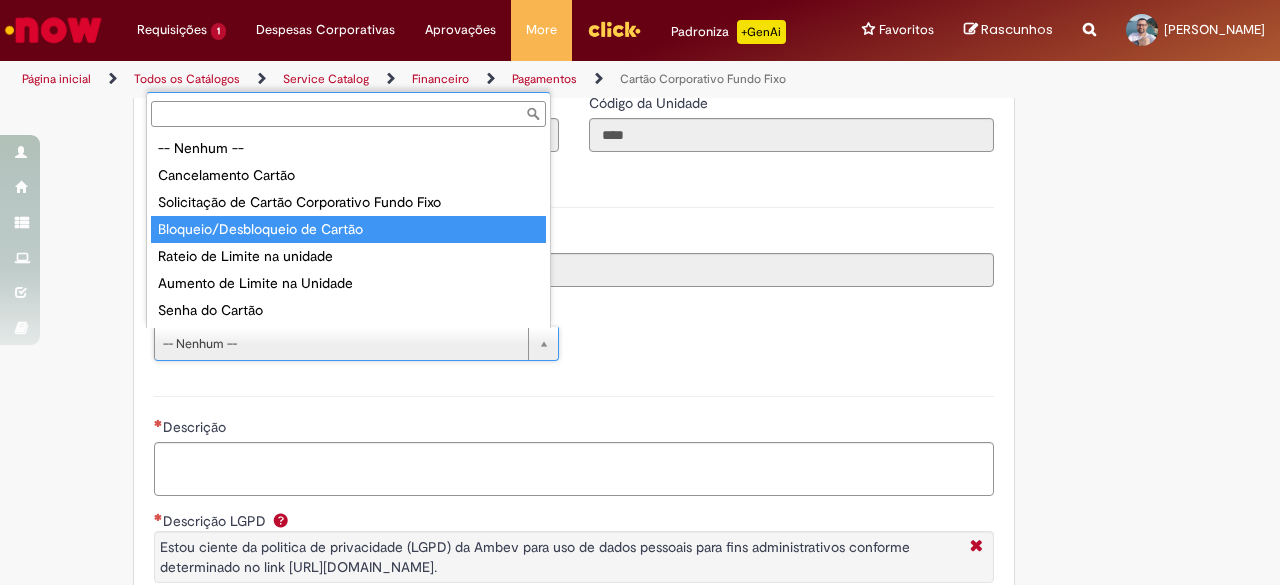 type on "**********" 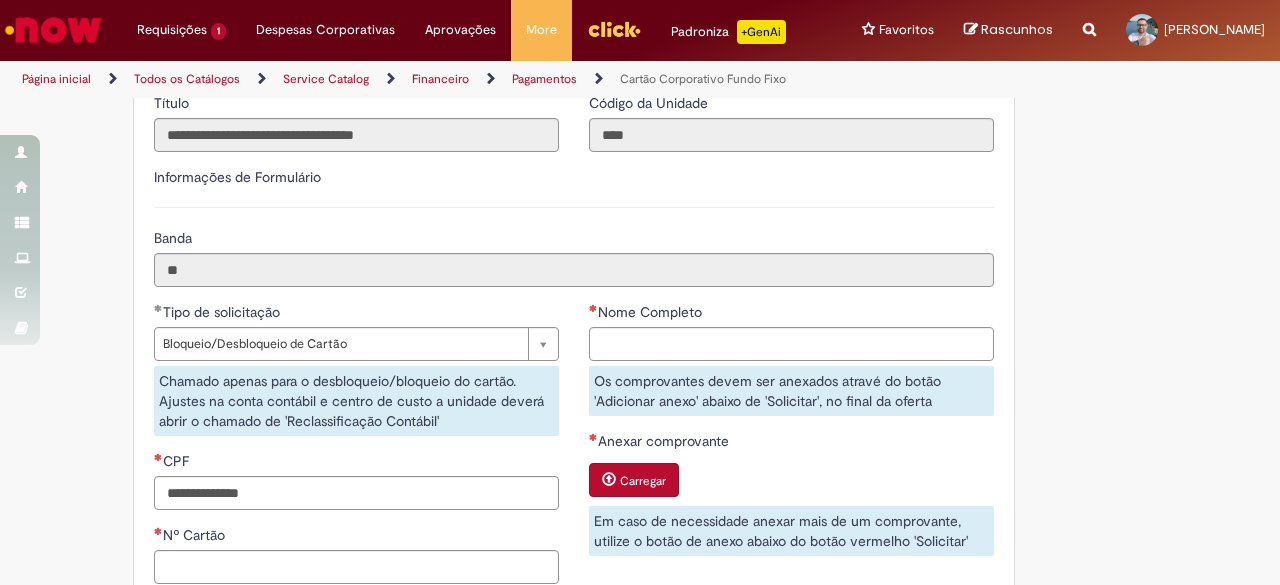 click on "**********" at bounding box center (574, 234) 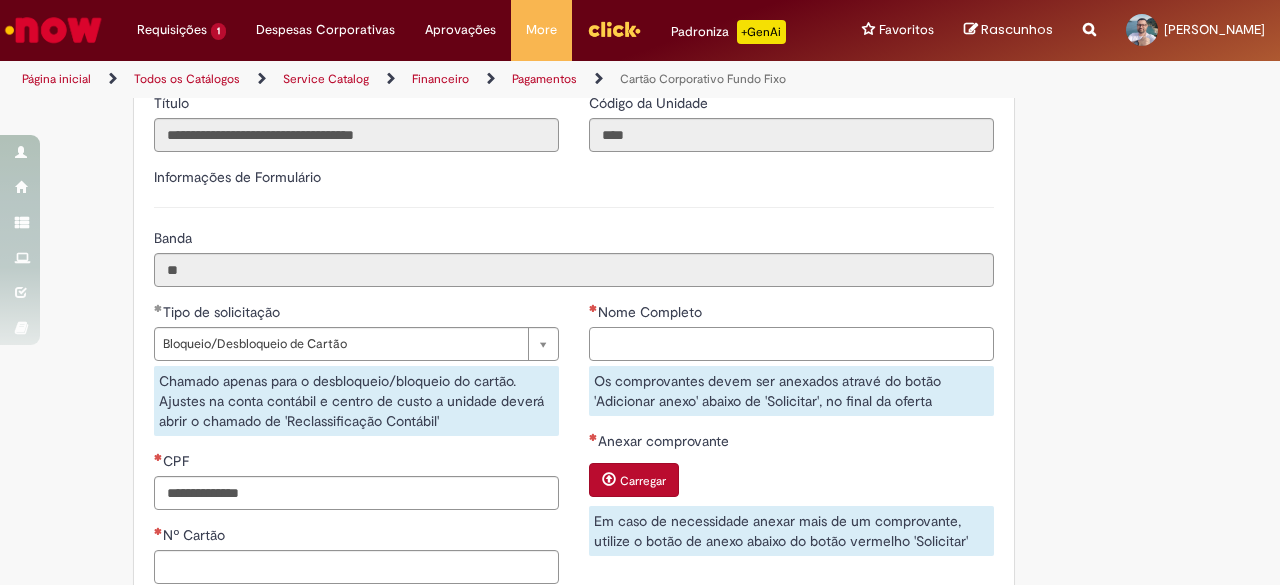 click on "Nome Completo" at bounding box center [791, 344] 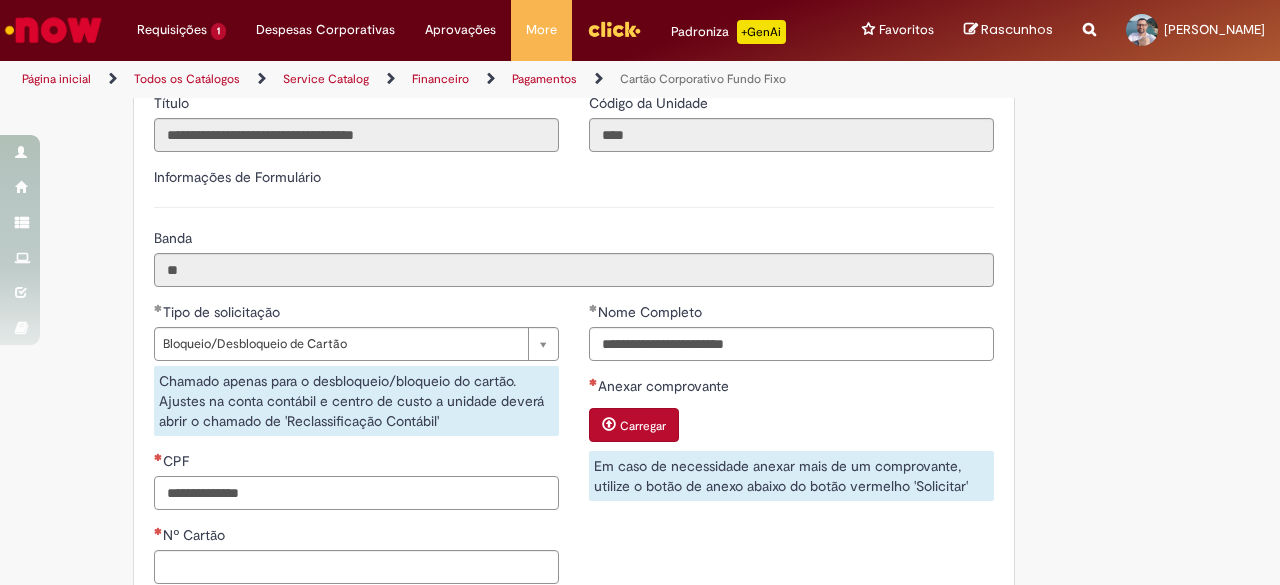 click on "CPF" at bounding box center (356, 493) 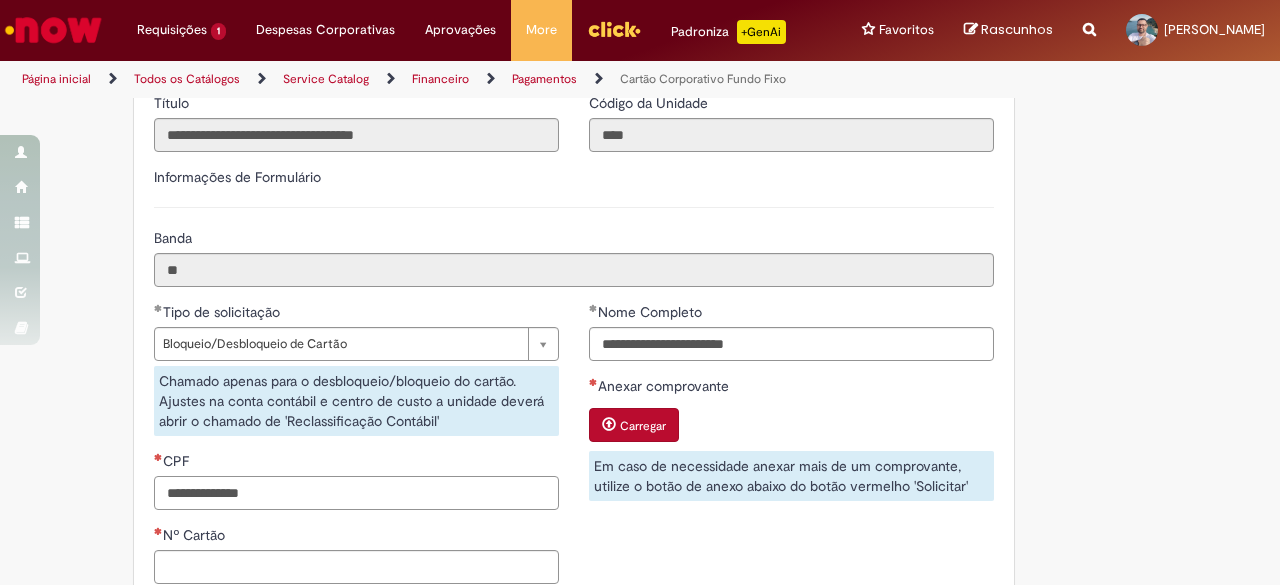 drag, startPoint x: 296, startPoint y: 497, endPoint x: 14, endPoint y: 466, distance: 283.6988 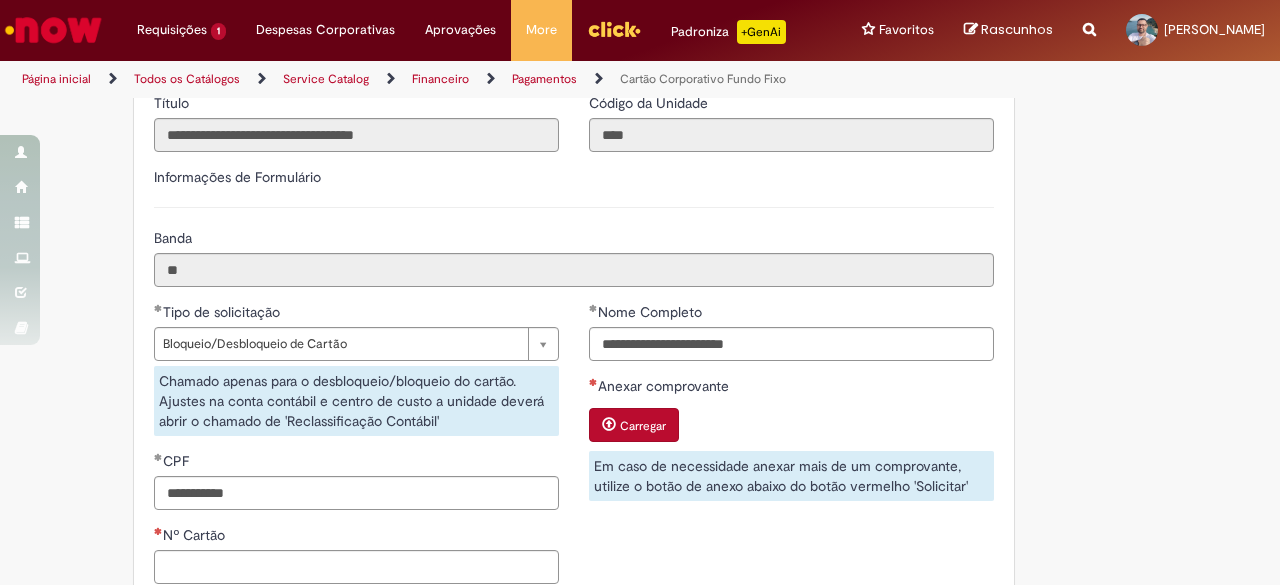 type on "**********" 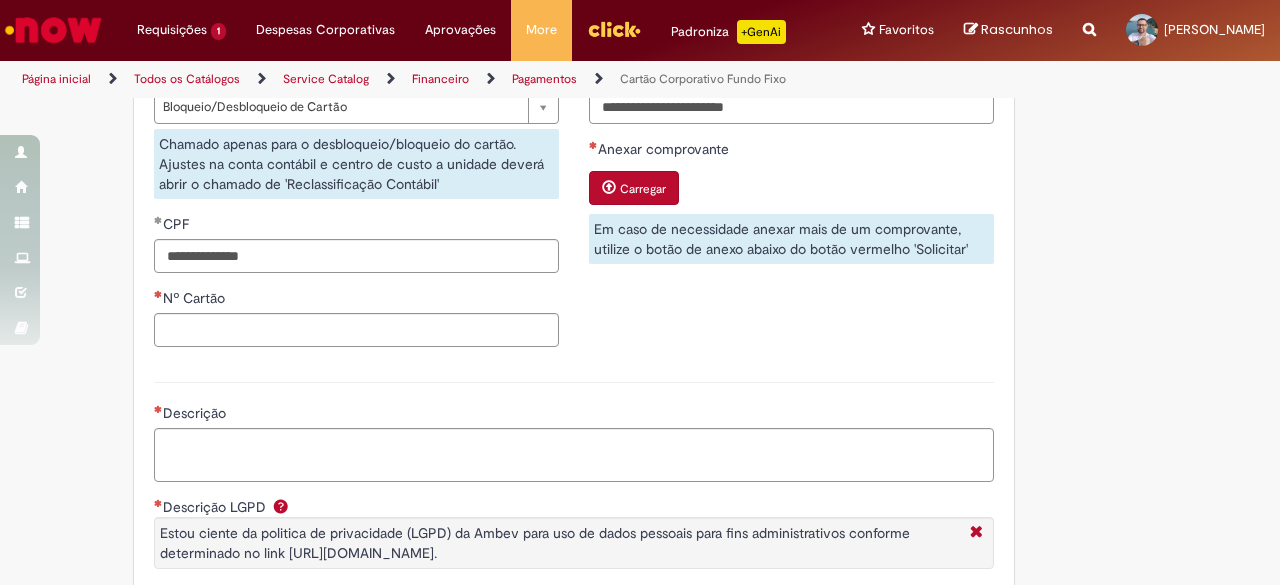 scroll, scrollTop: 947, scrollLeft: 0, axis: vertical 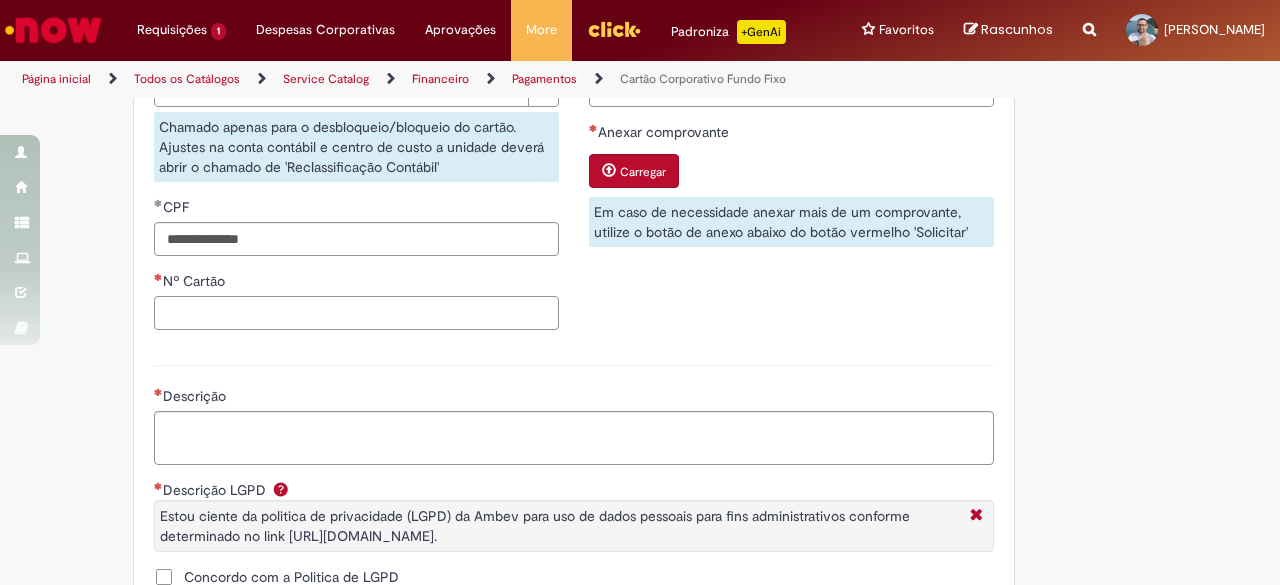 click on "Nº Cartão" at bounding box center (356, 313) 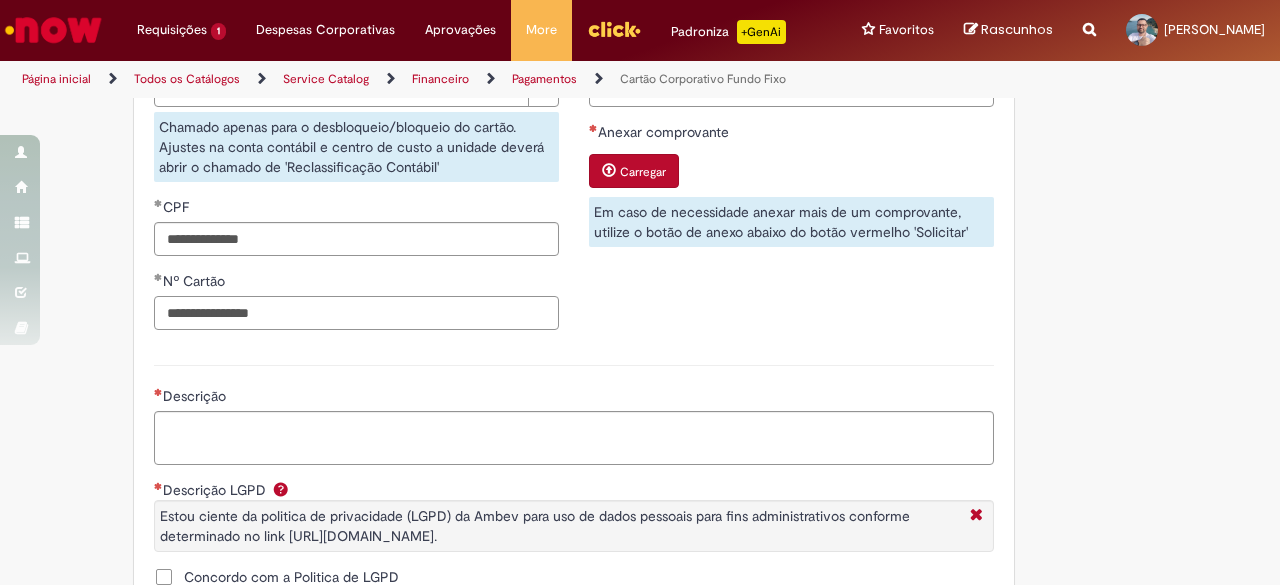 type on "**********" 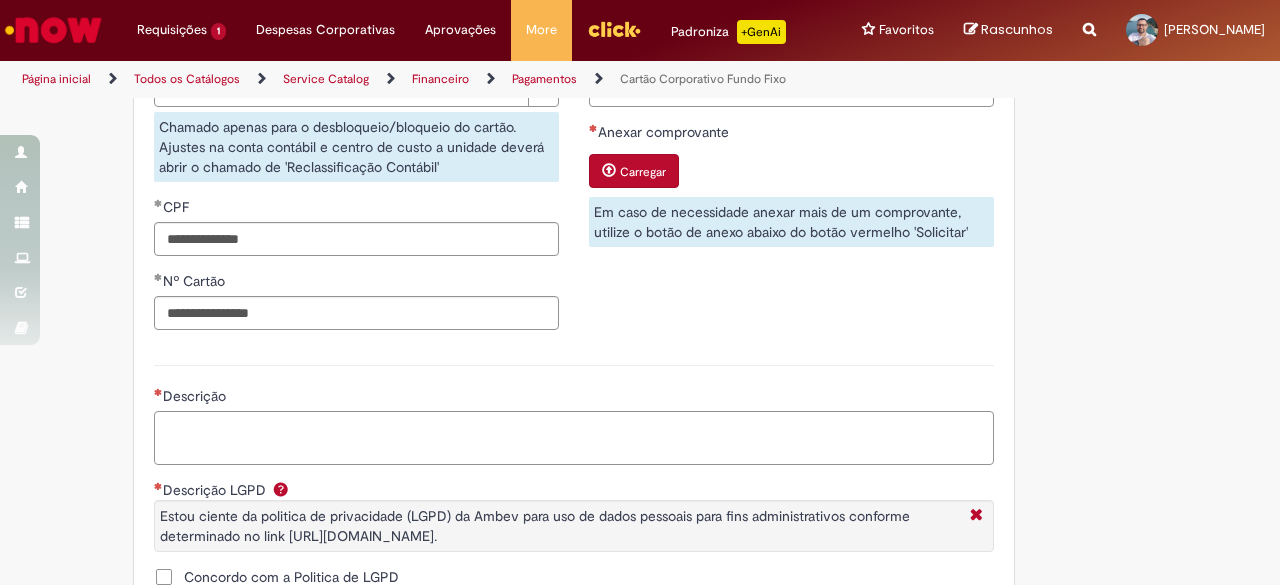 click on "Descrição" at bounding box center (574, 437) 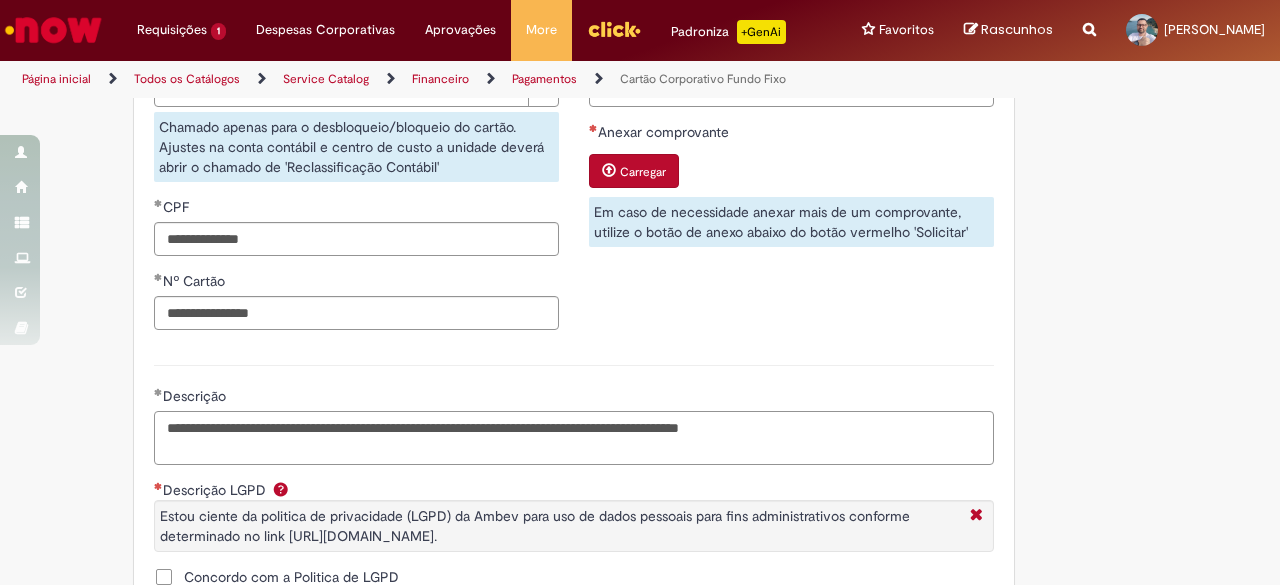 type on "**********" 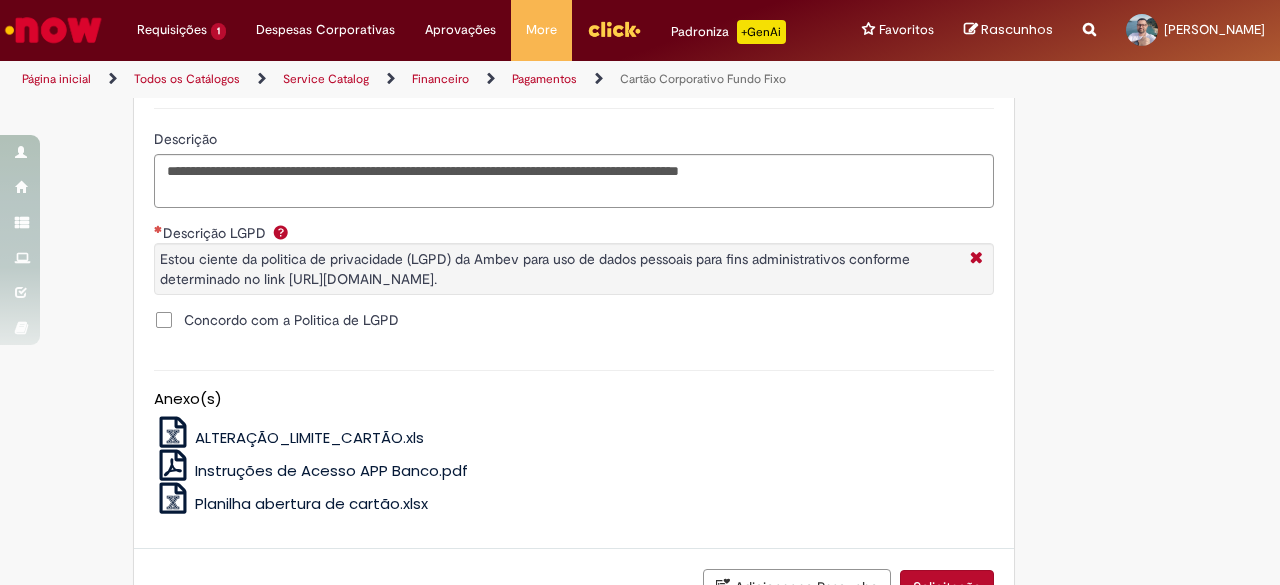 scroll, scrollTop: 1266, scrollLeft: 0, axis: vertical 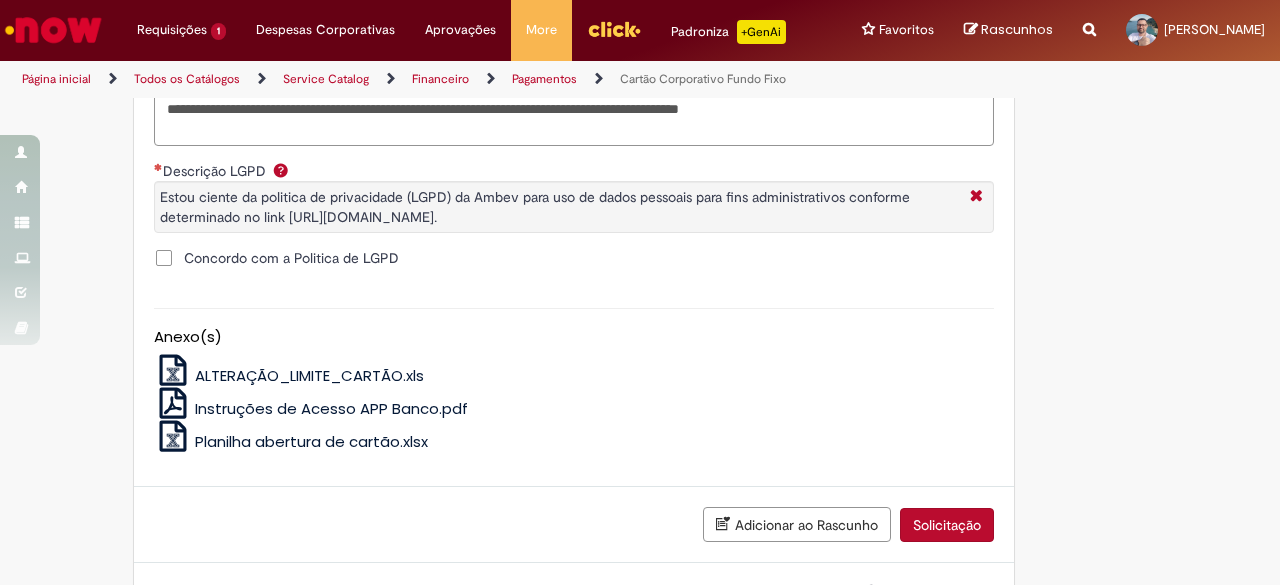 click on "Concordo com a Politica de LGPD" at bounding box center [291, 258] 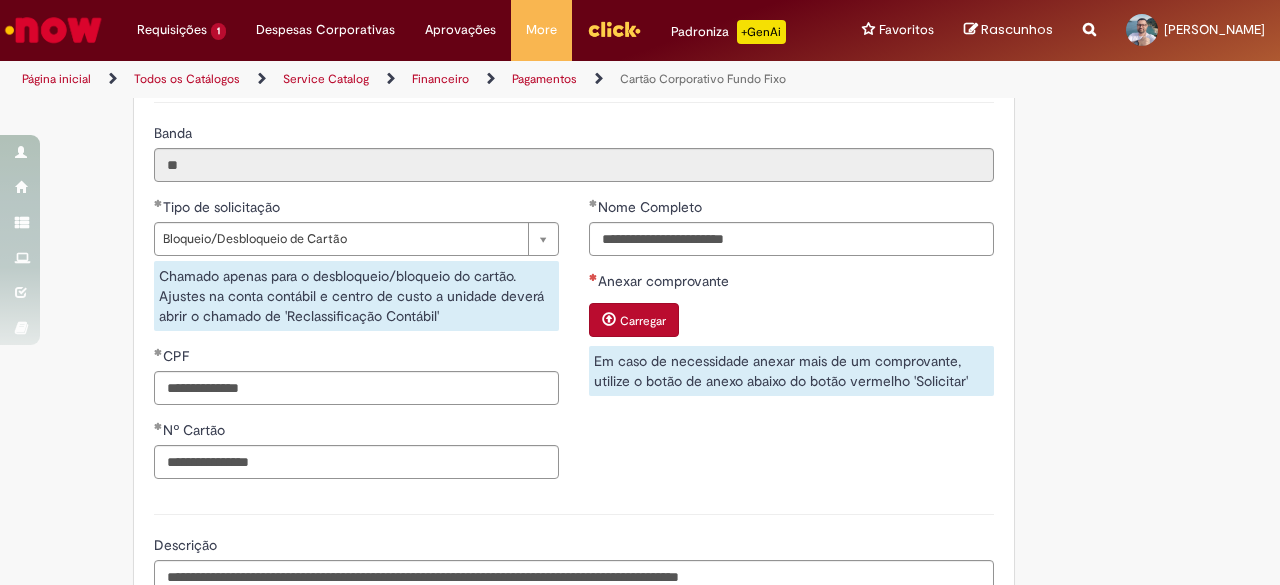 scroll, scrollTop: 795, scrollLeft: 0, axis: vertical 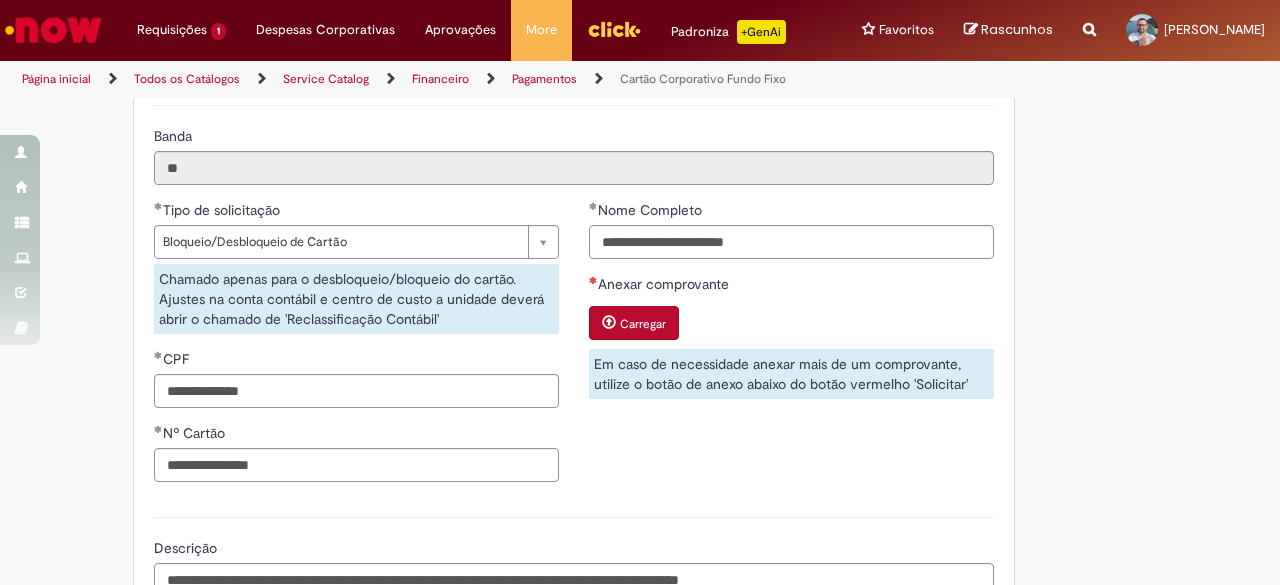click on "Carregar" at bounding box center [643, 324] 